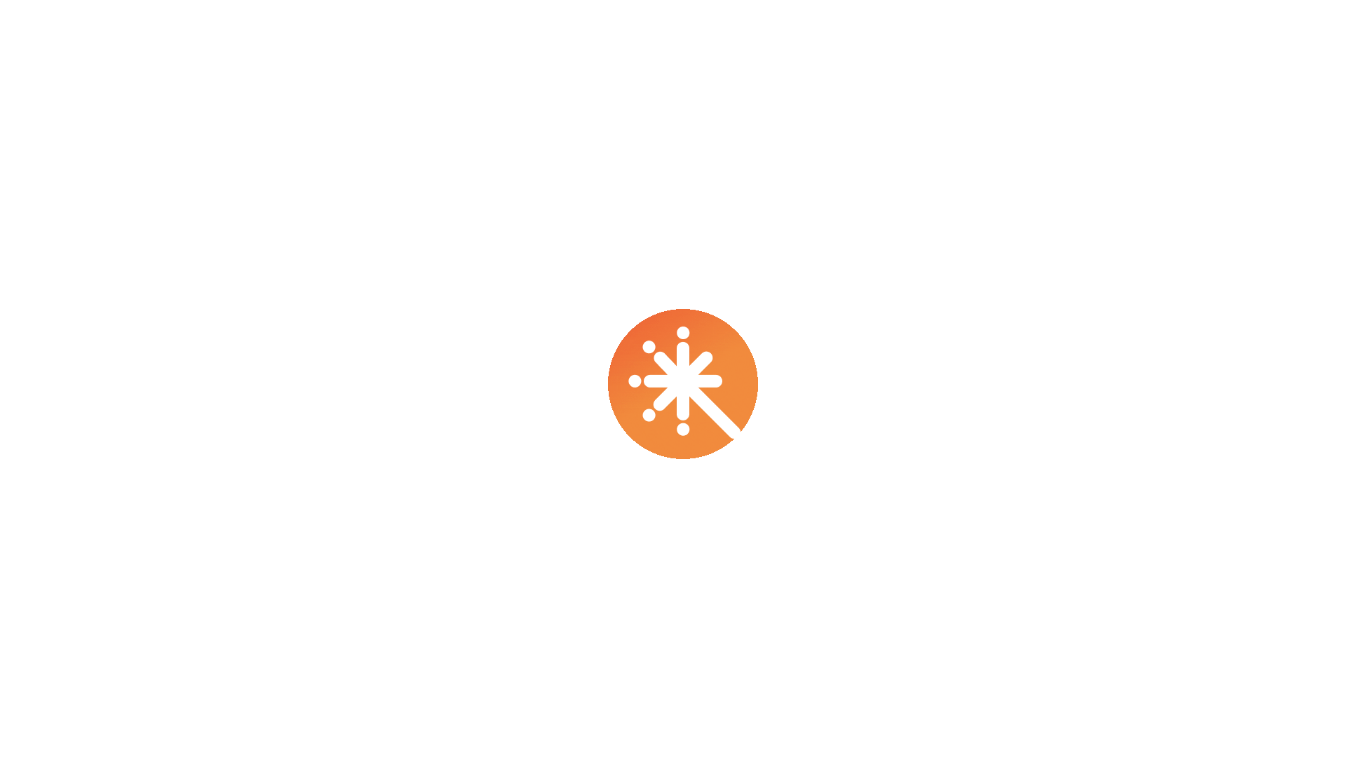 scroll, scrollTop: 0, scrollLeft: 0, axis: both 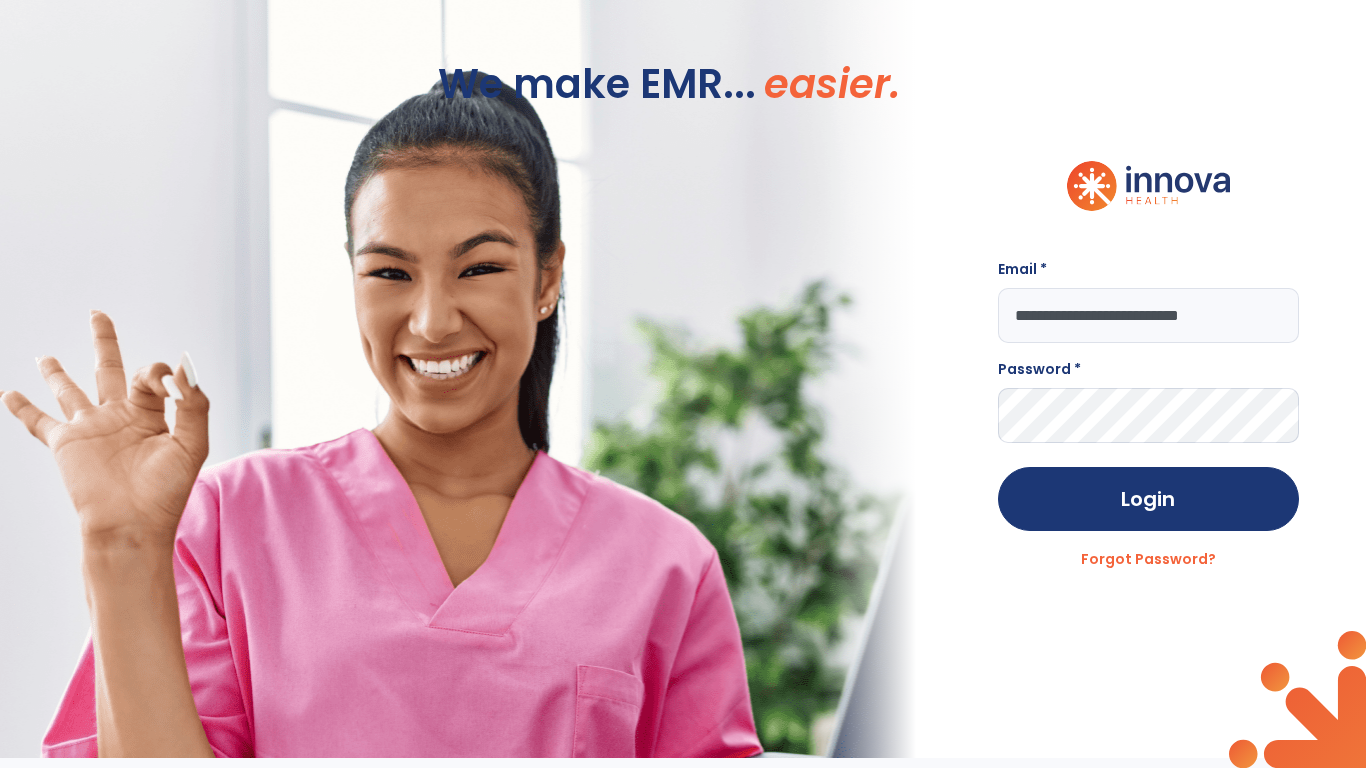 type on "**********" 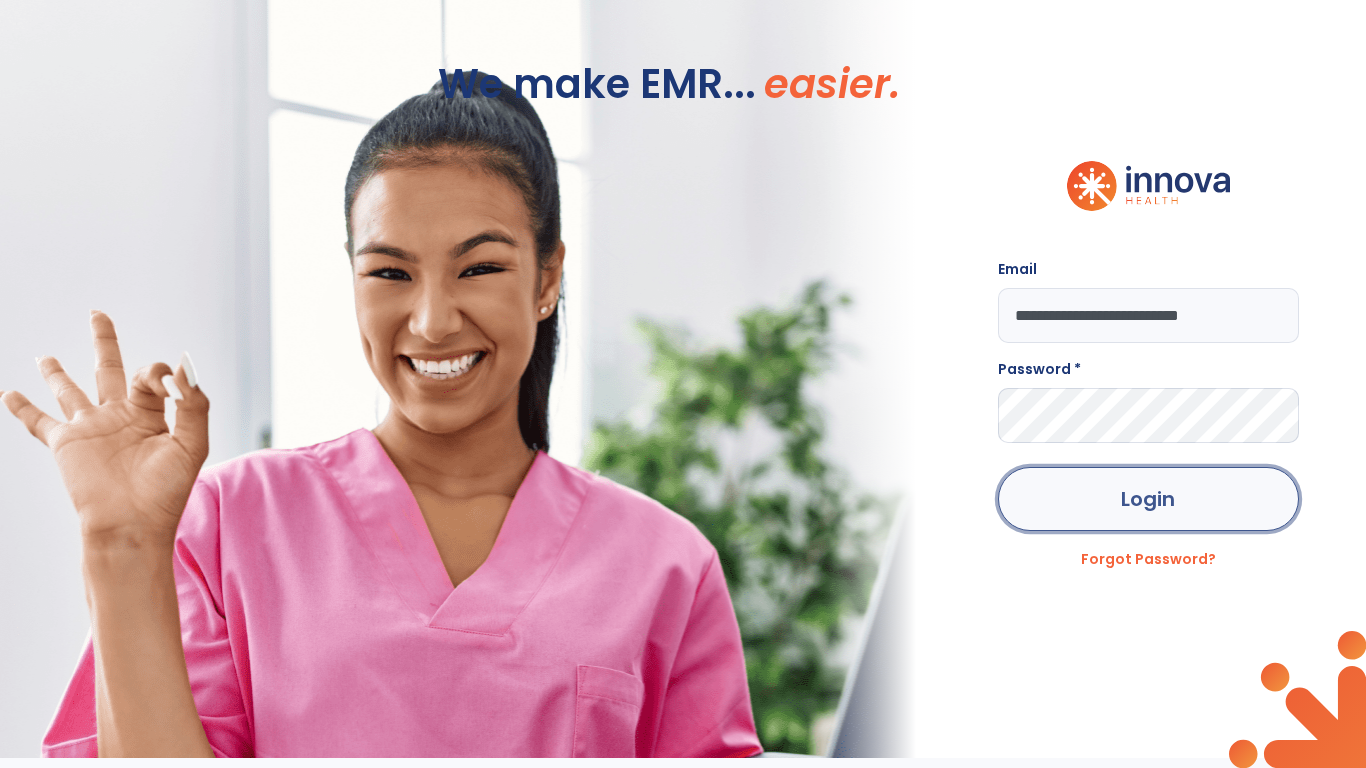 click on "Login" 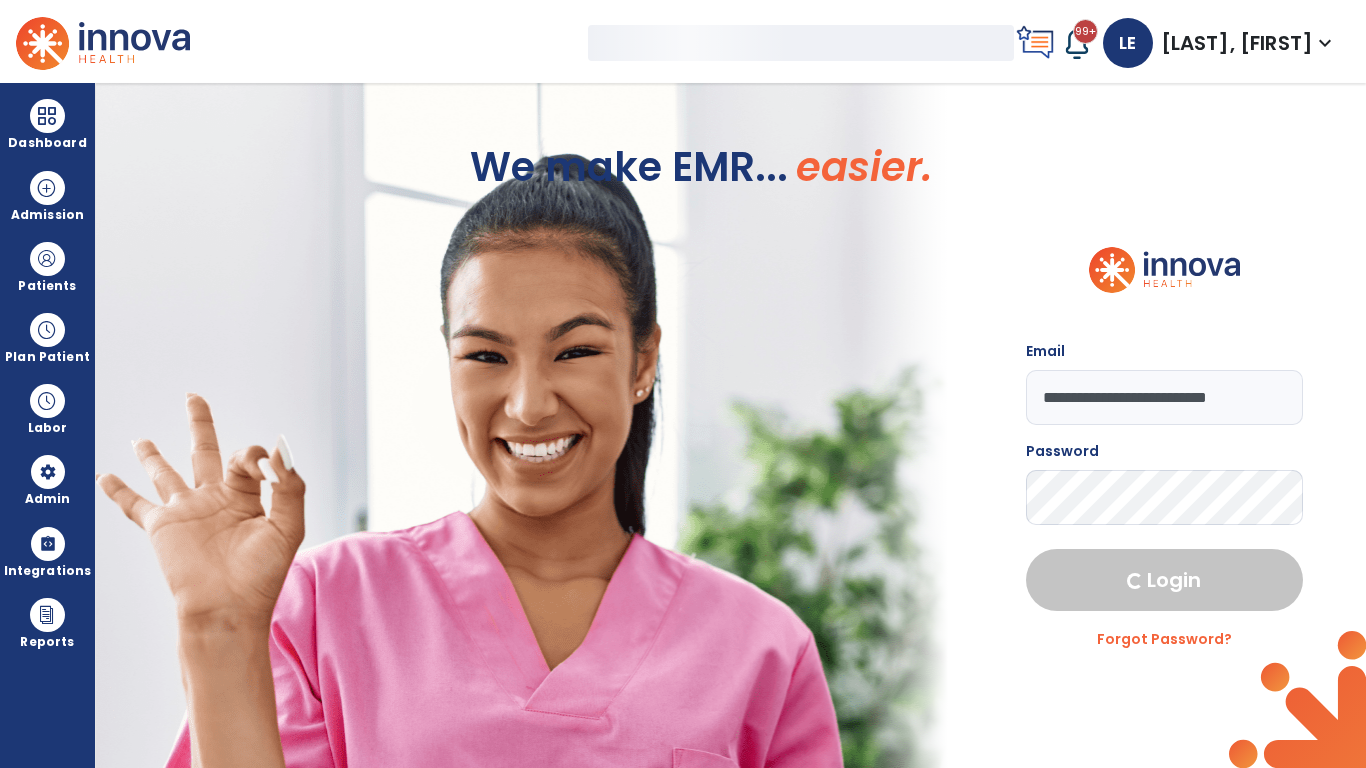 select on "***" 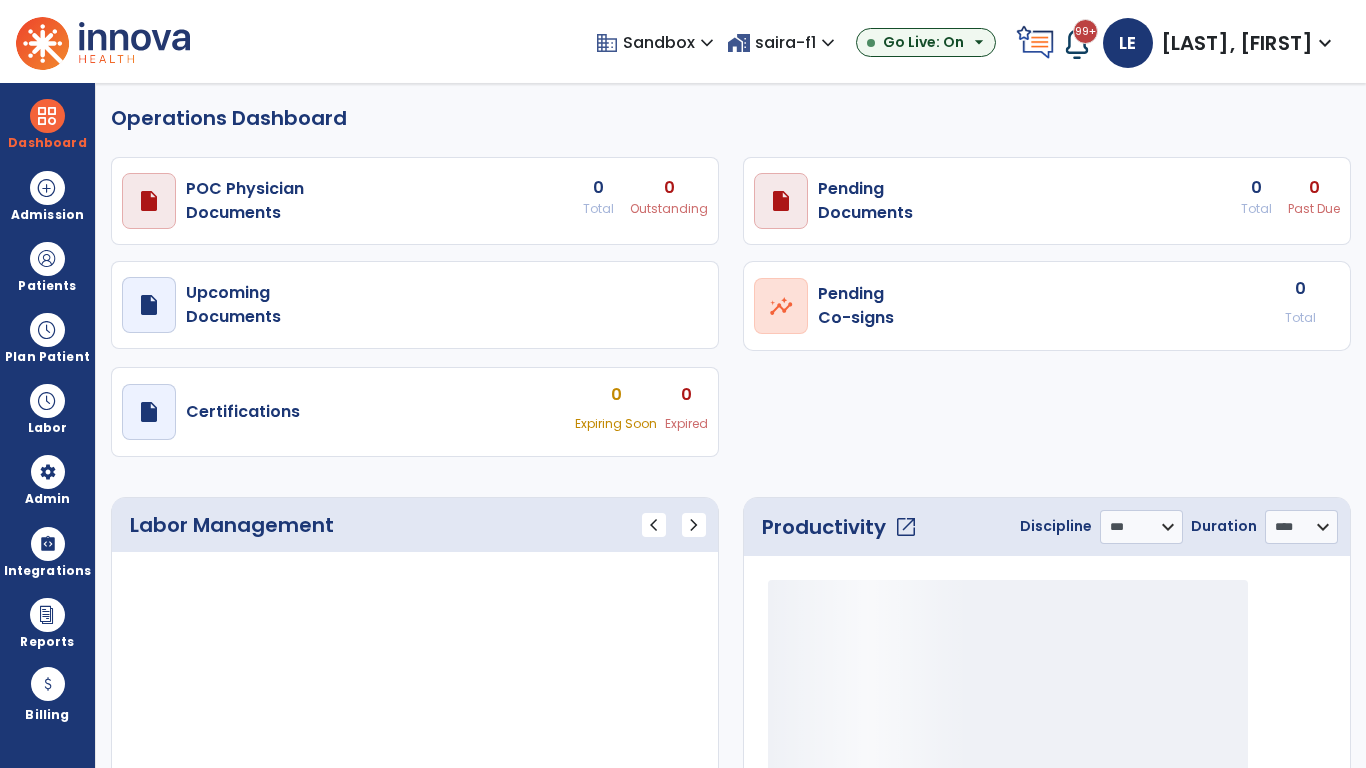 select on "***" 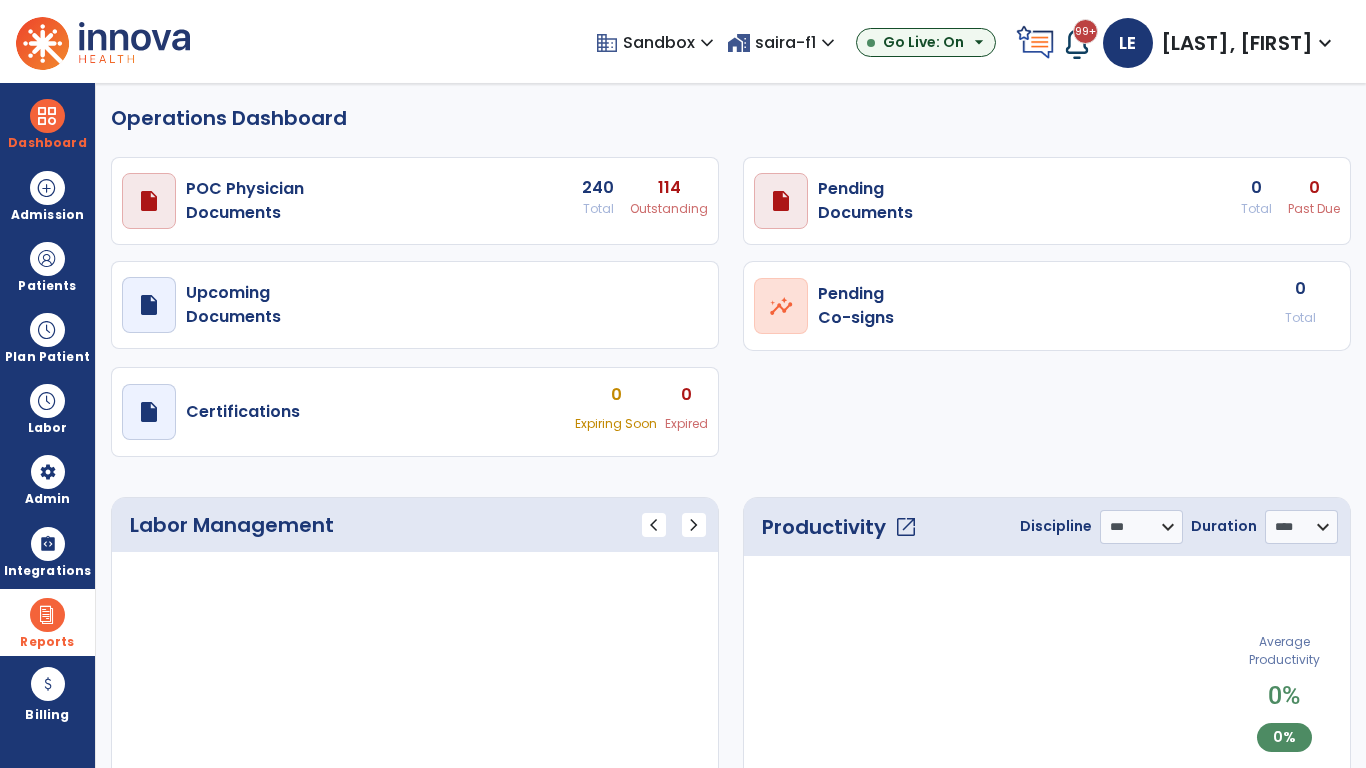 click at bounding box center [47, 615] 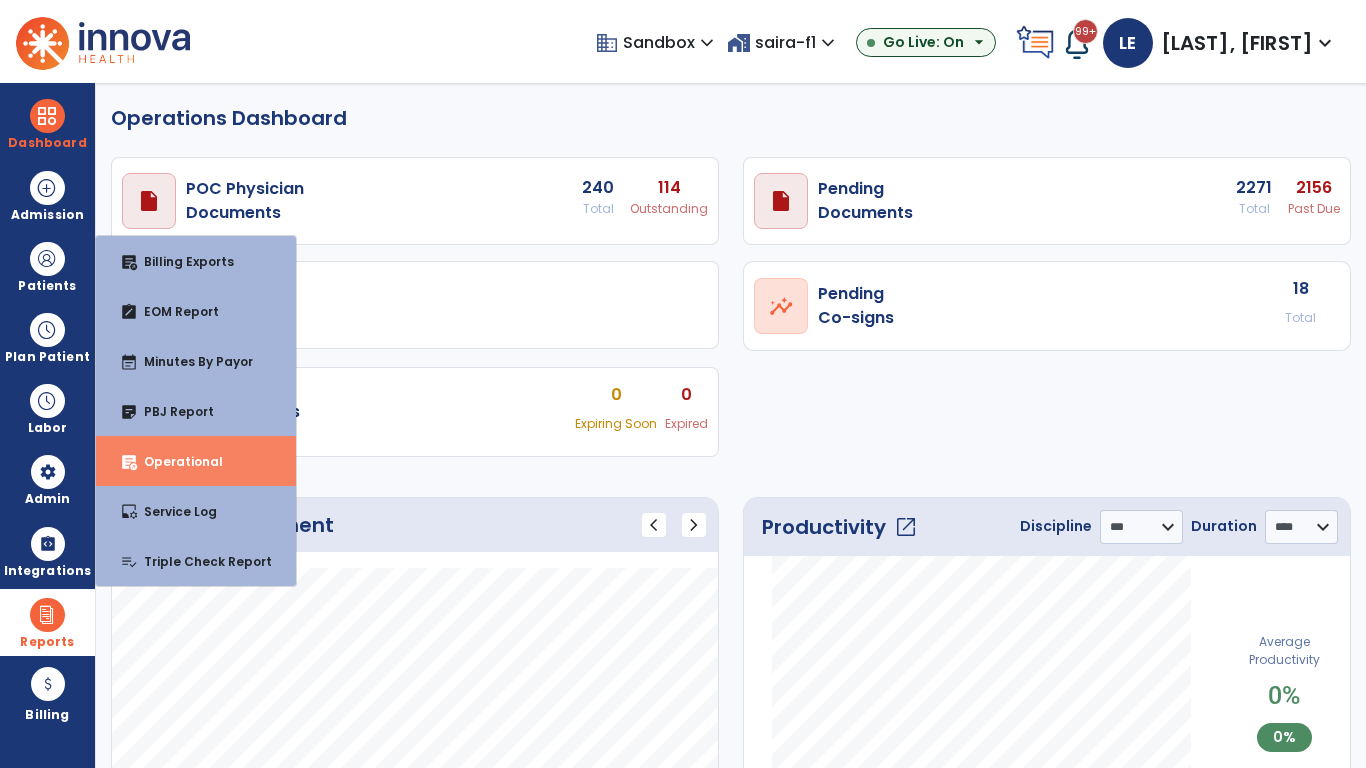 click on "Operational" at bounding box center [175, 461] 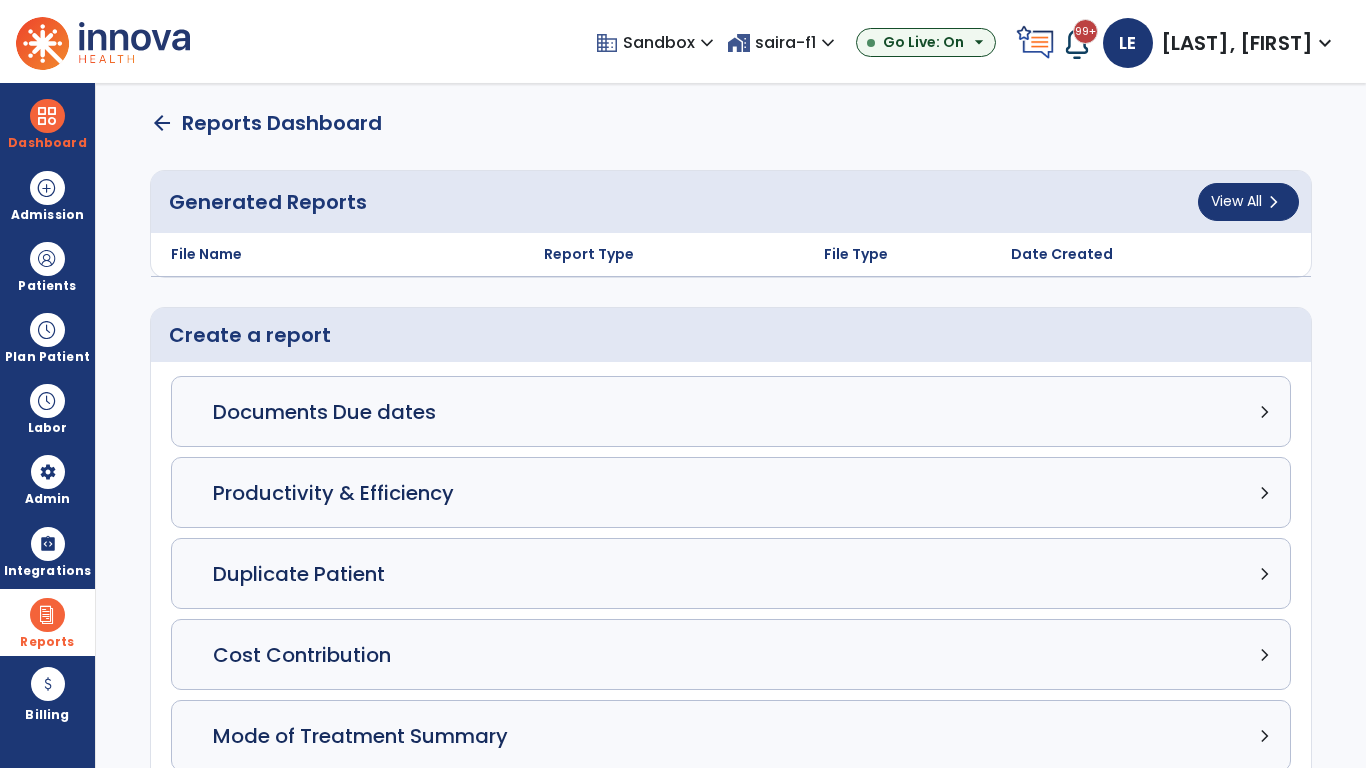 click on "Census Detail chevron_right" 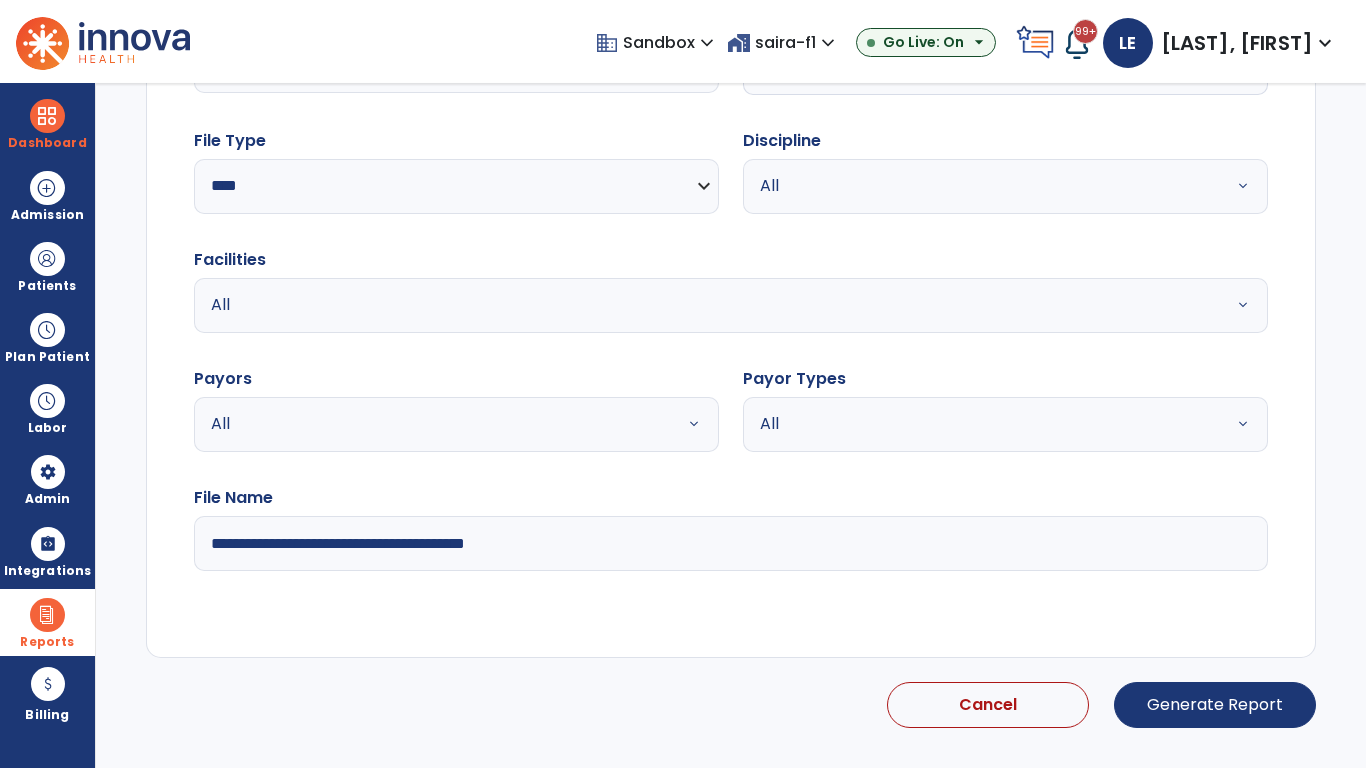 select on "*****" 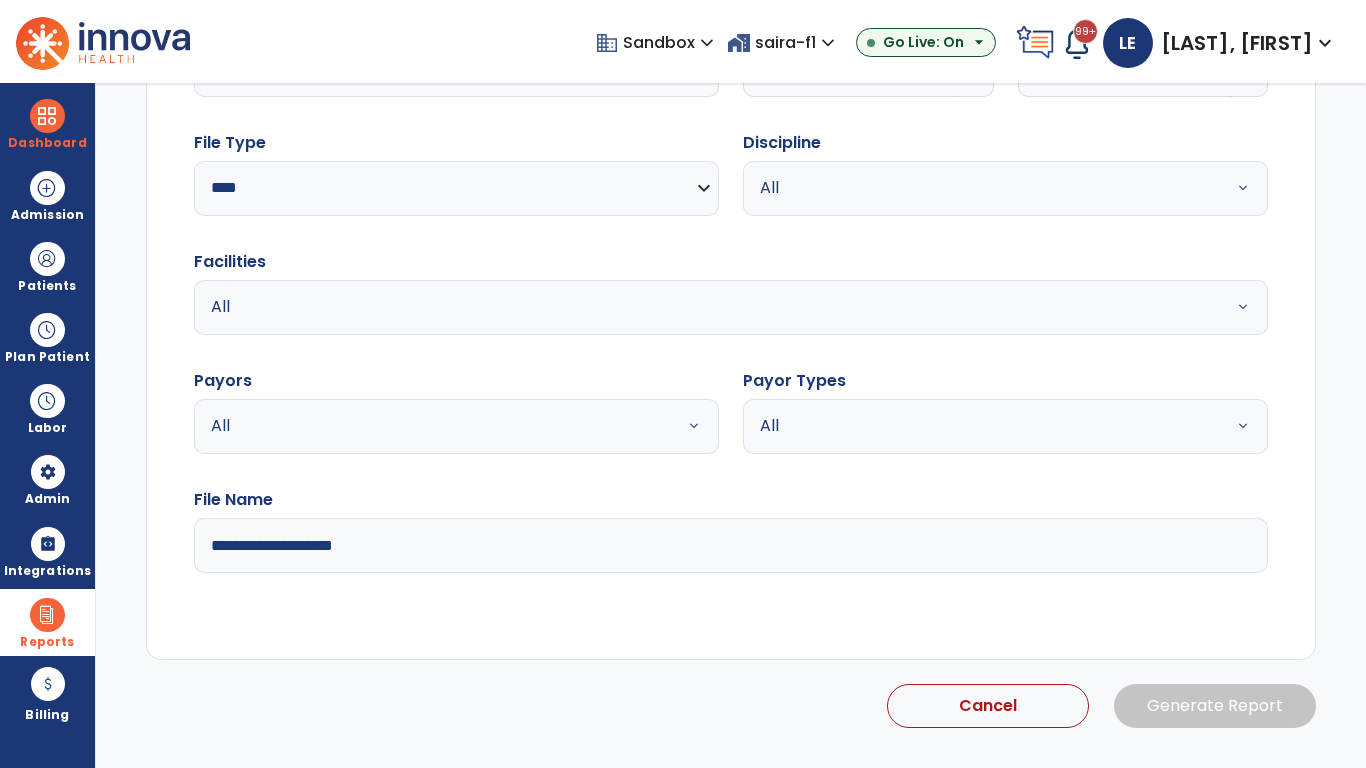 scroll, scrollTop: 192, scrollLeft: 0, axis: vertical 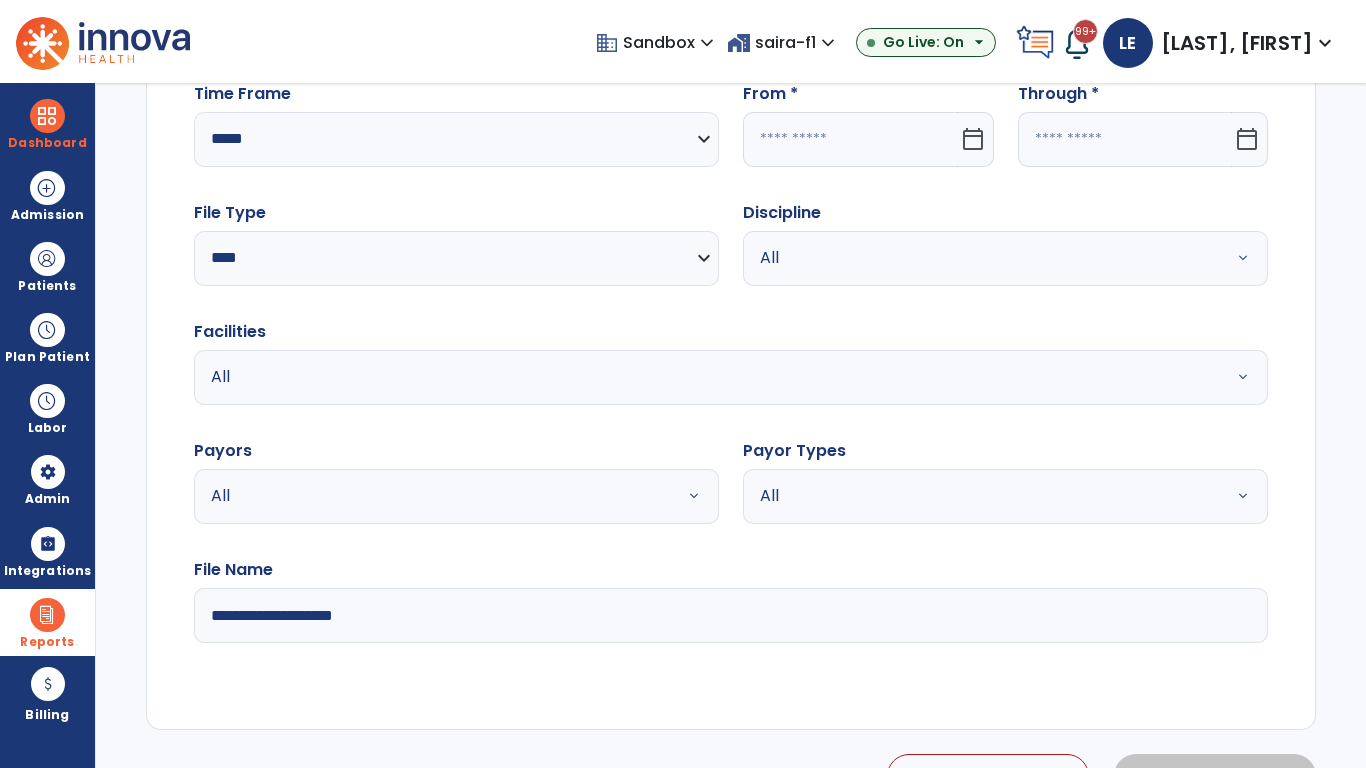click 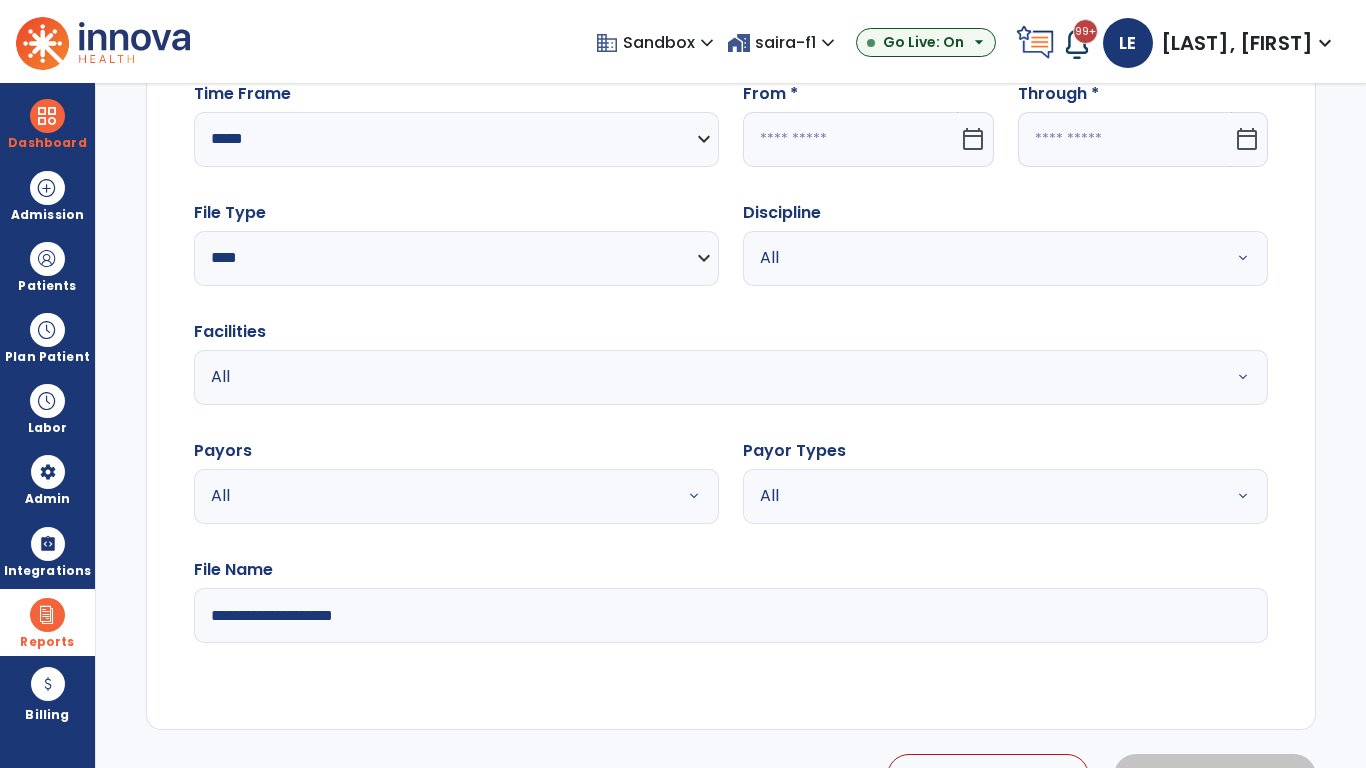 select on "*" 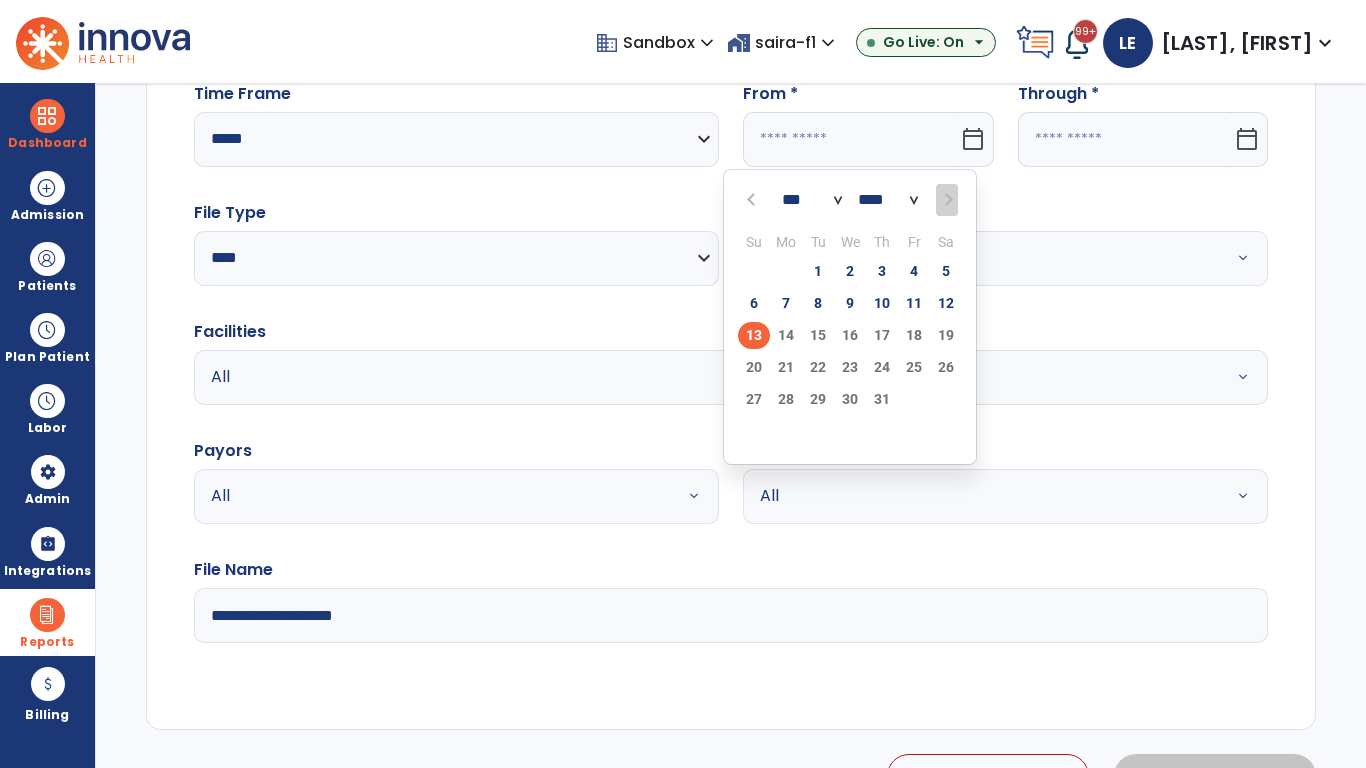 select on "****" 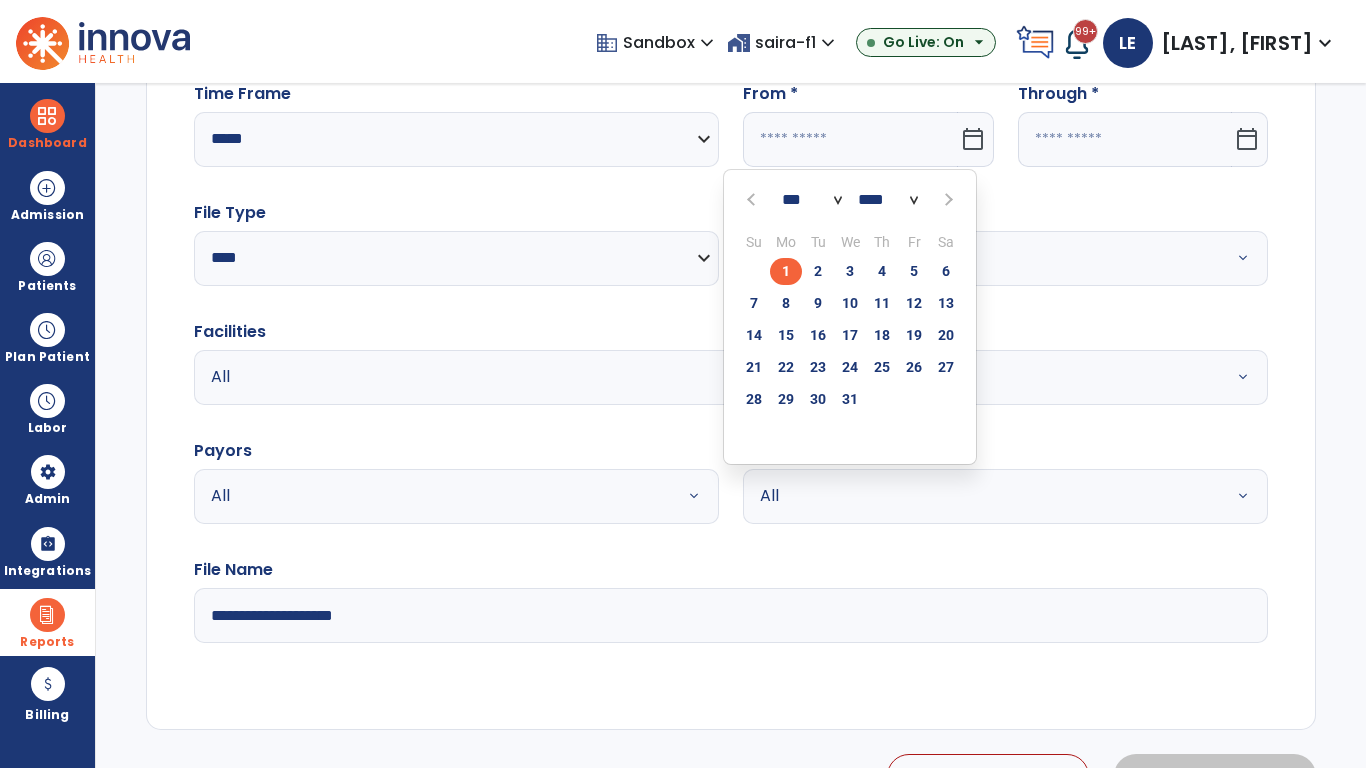 select on "**" 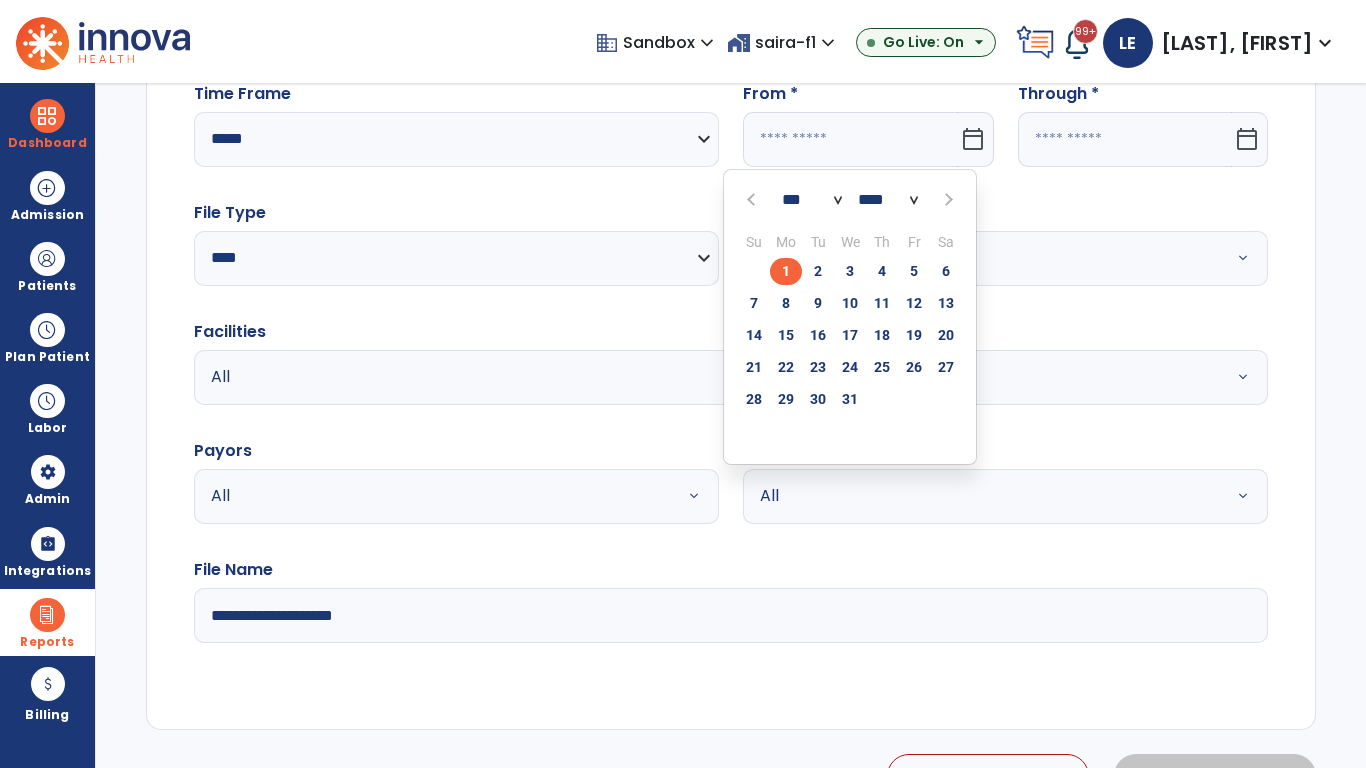 type on "**********" 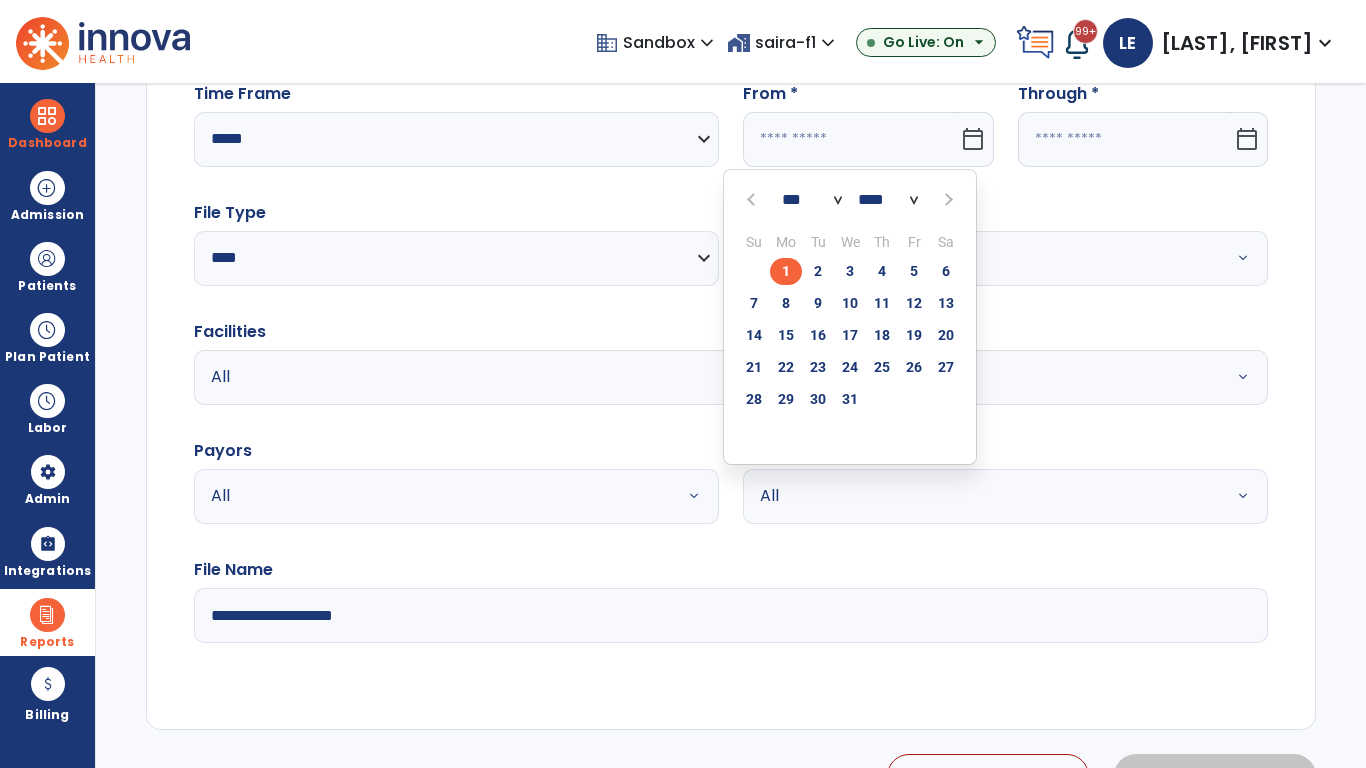 type on "*********" 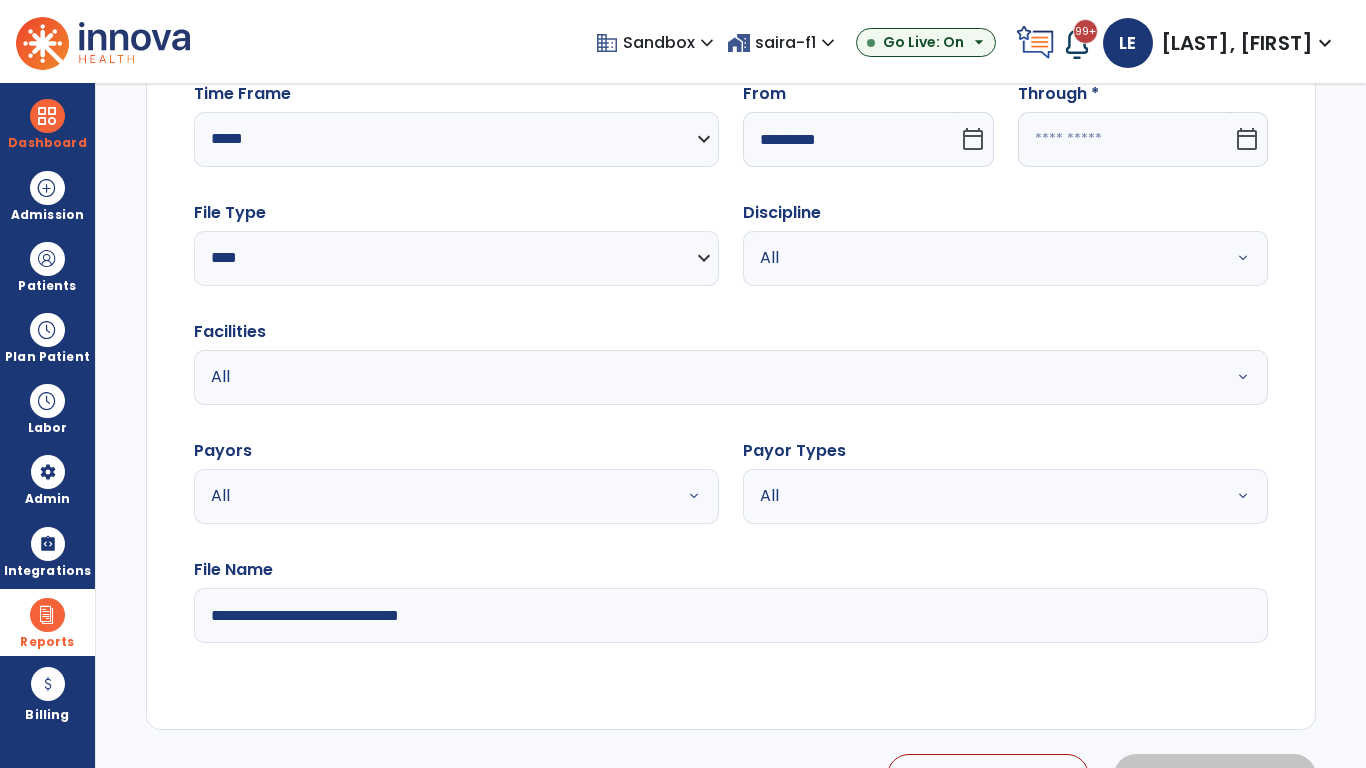 click 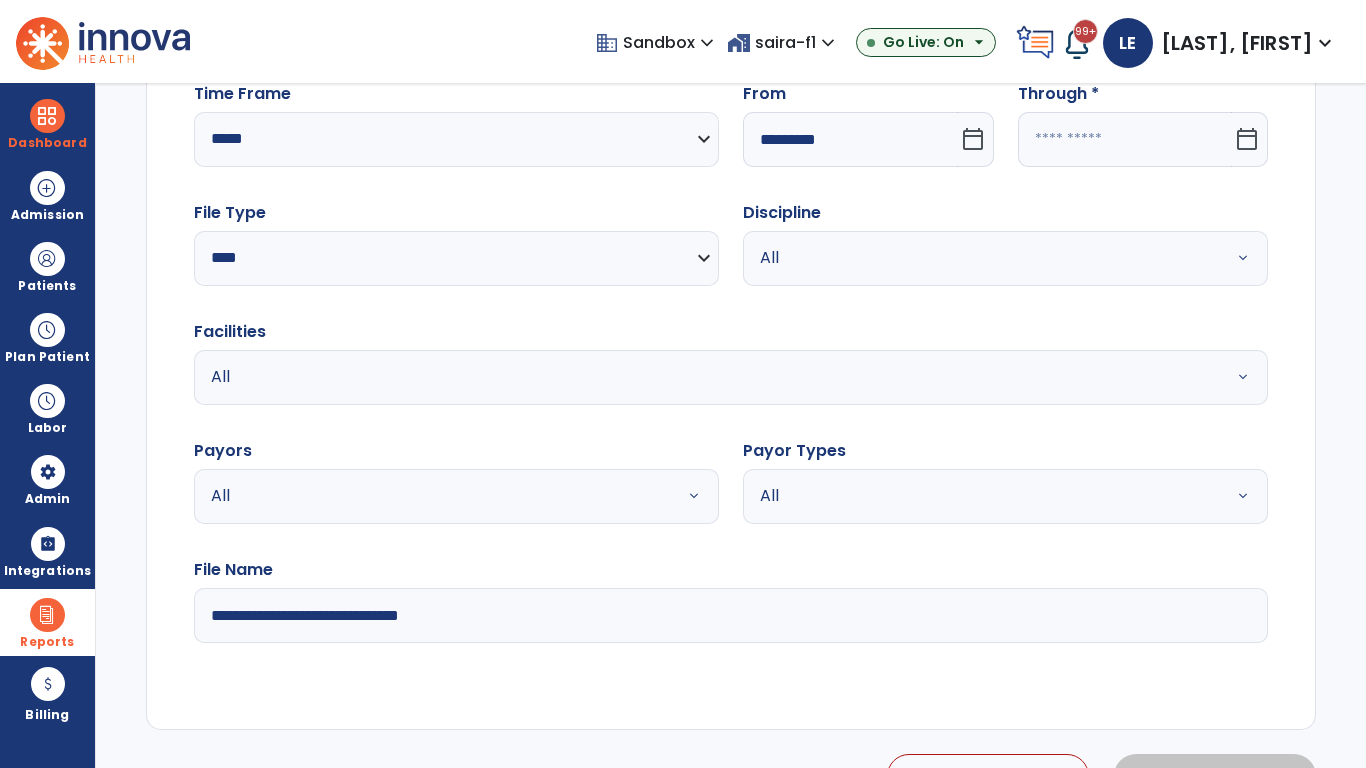 select on "*" 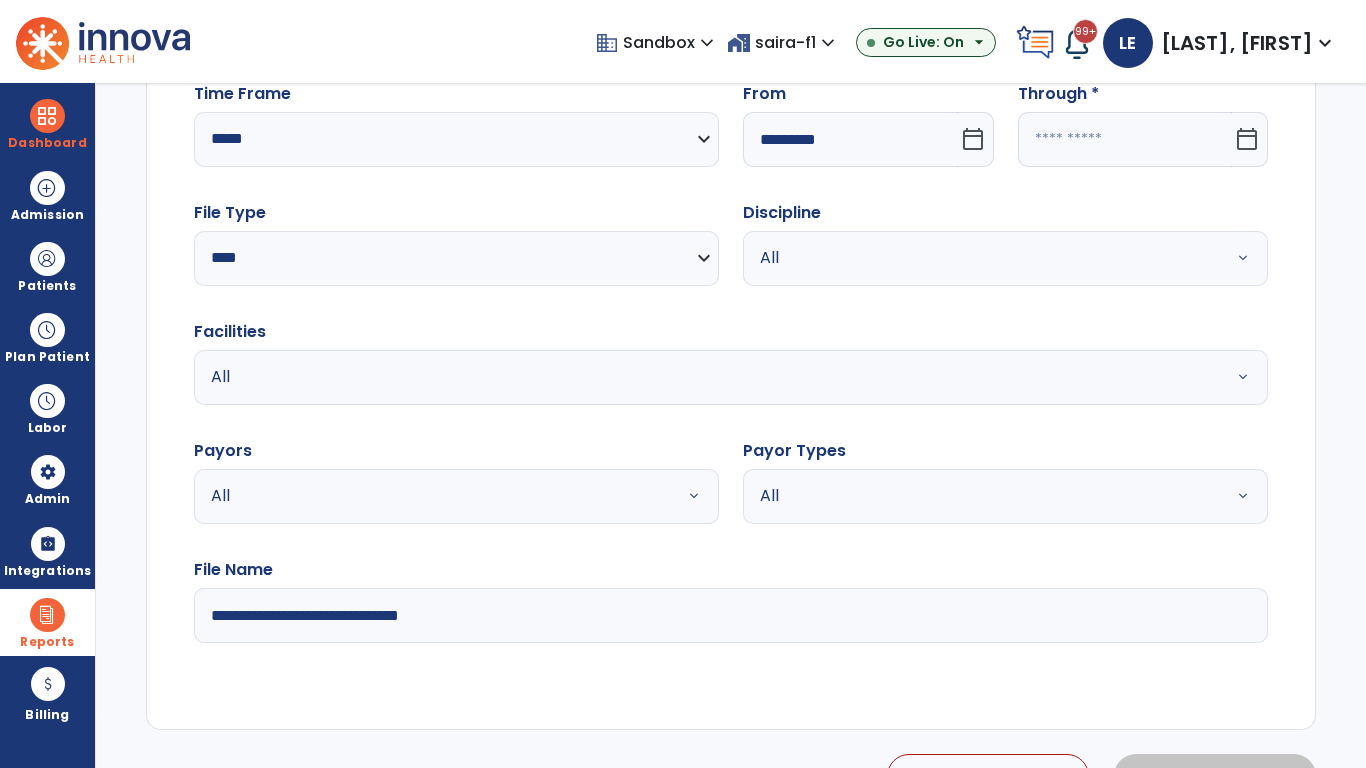 select on "****" 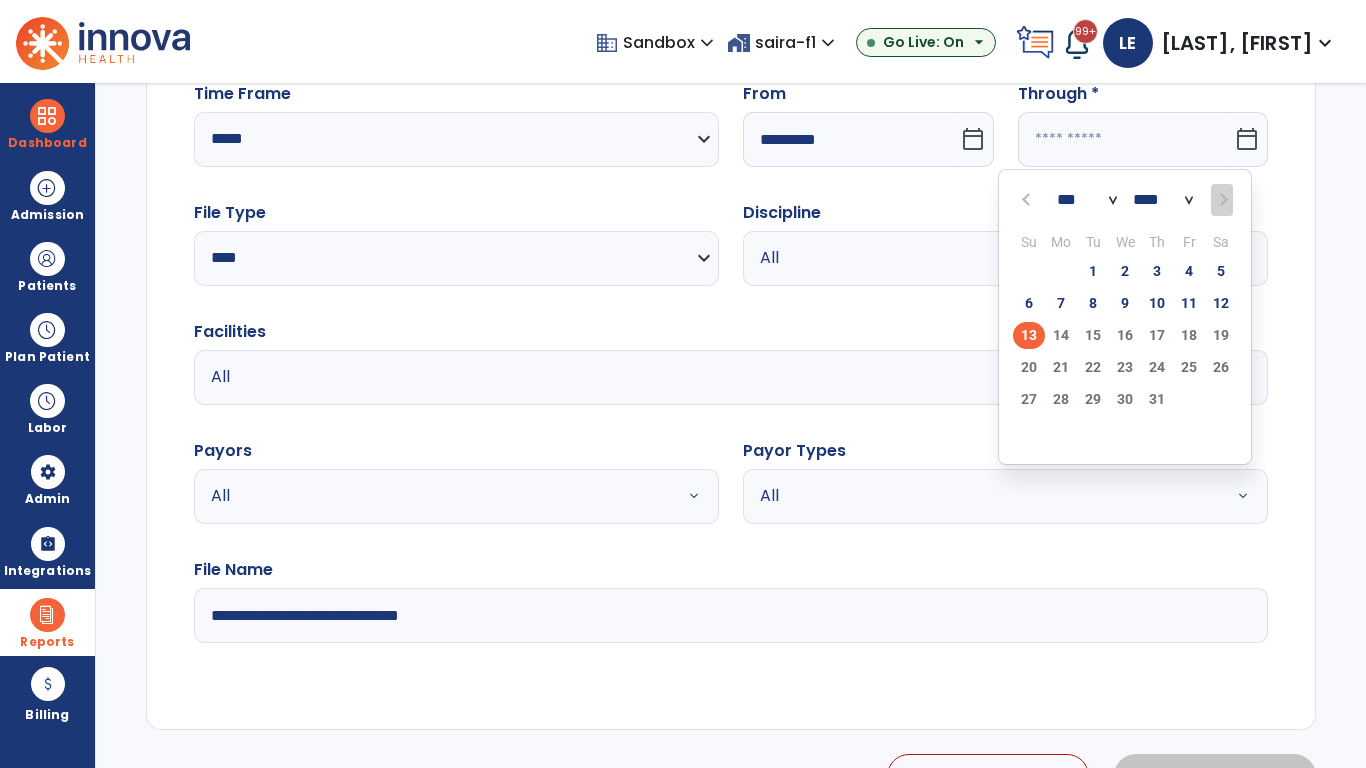 select on "*" 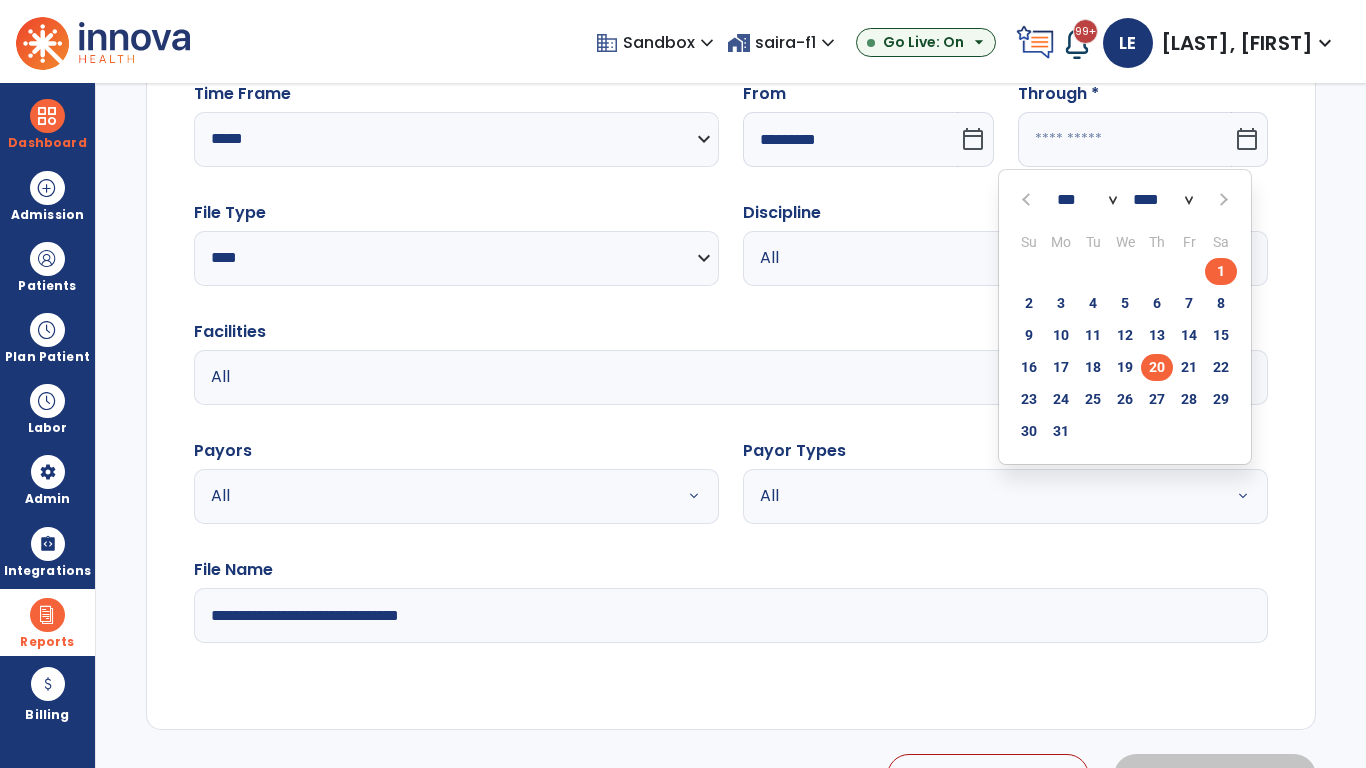 click on "20" 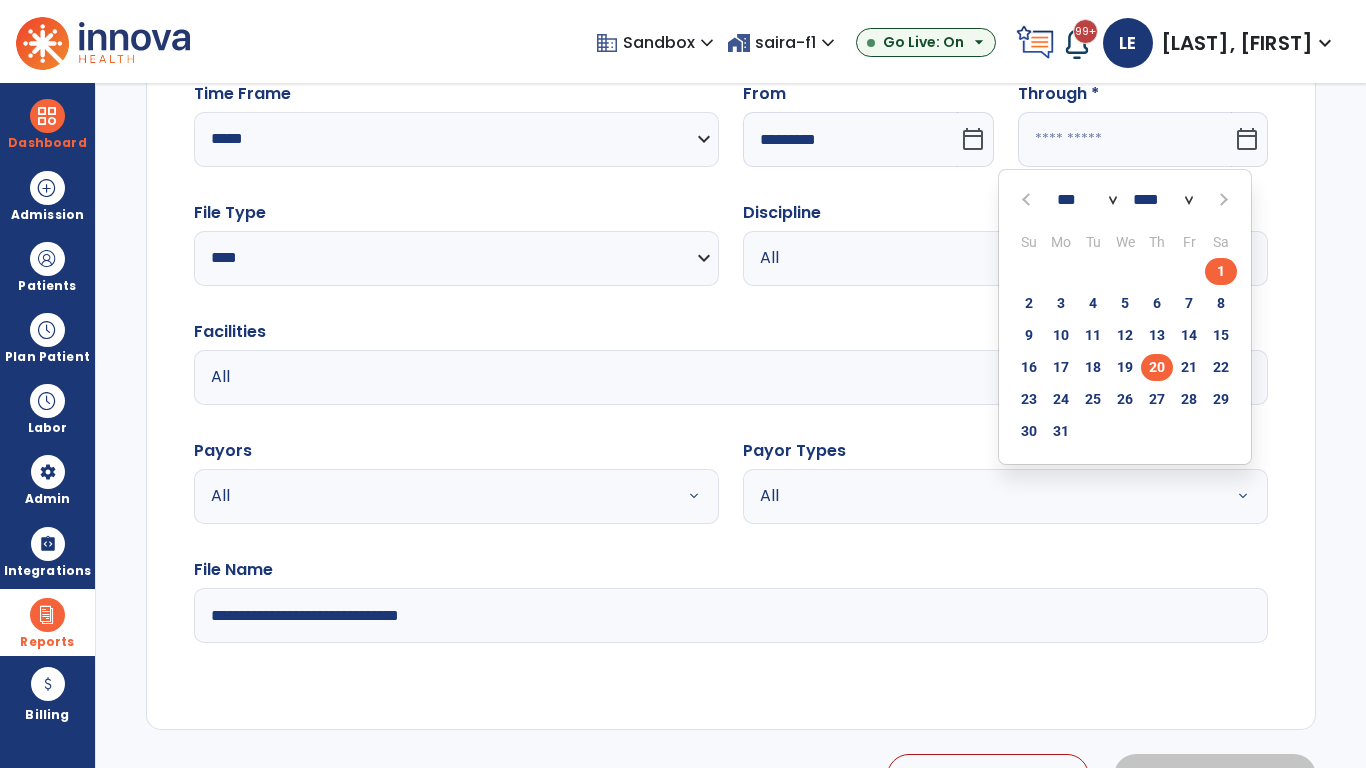type on "**********" 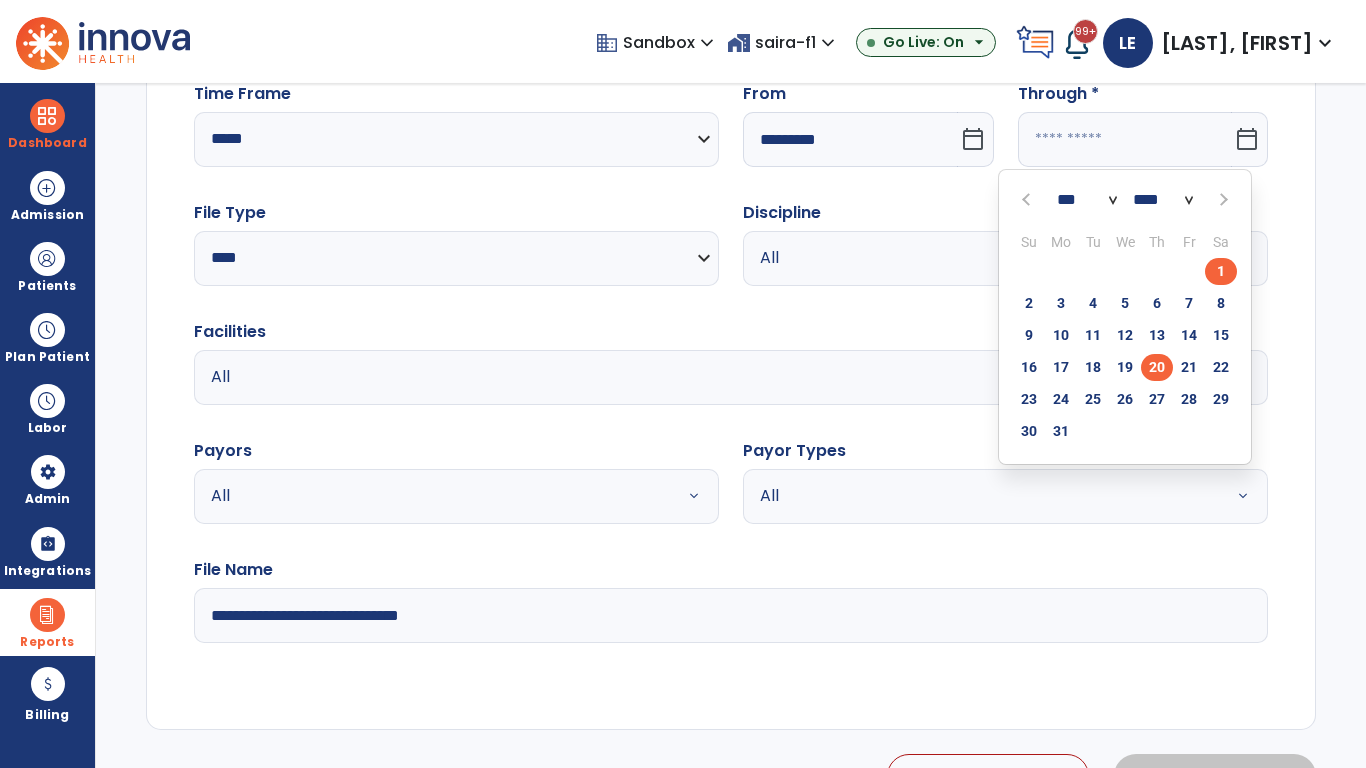 type on "*********" 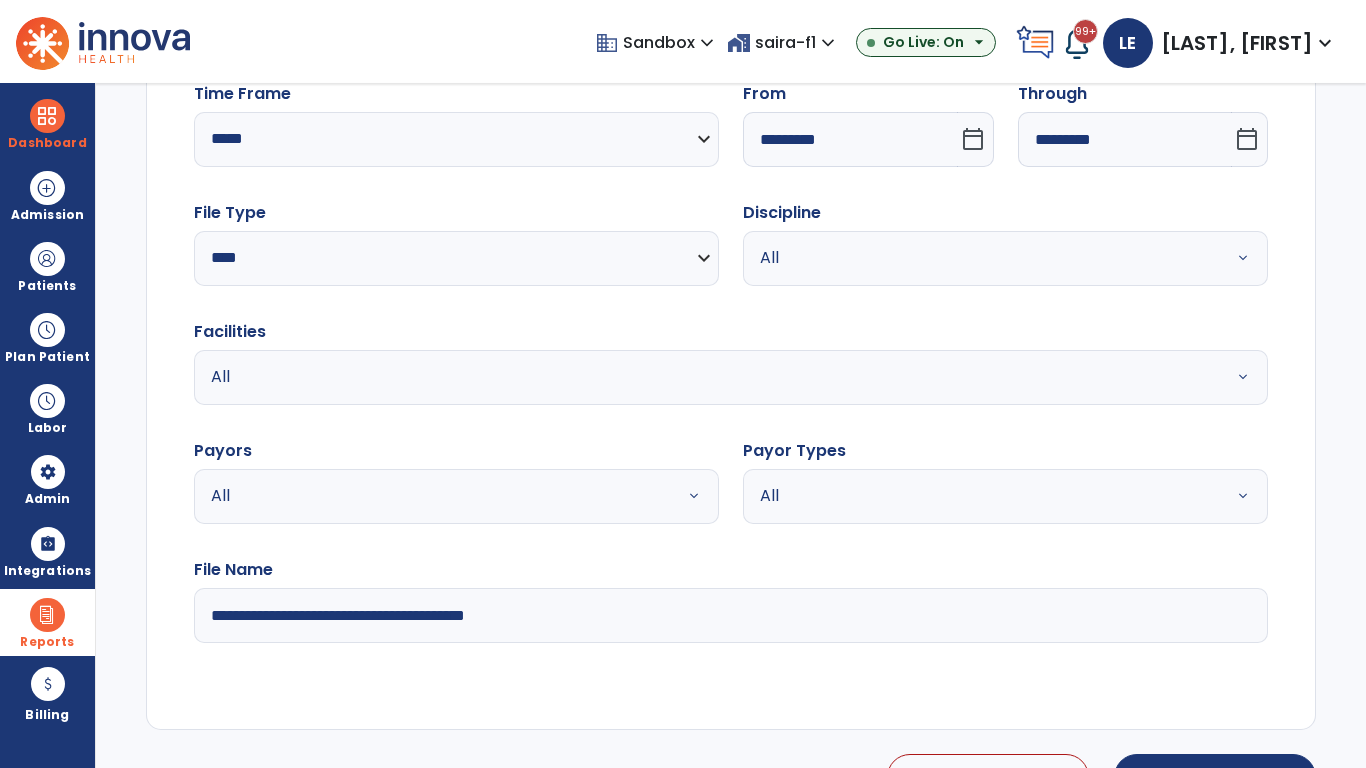 click on "All" at bounding box center (981, 258) 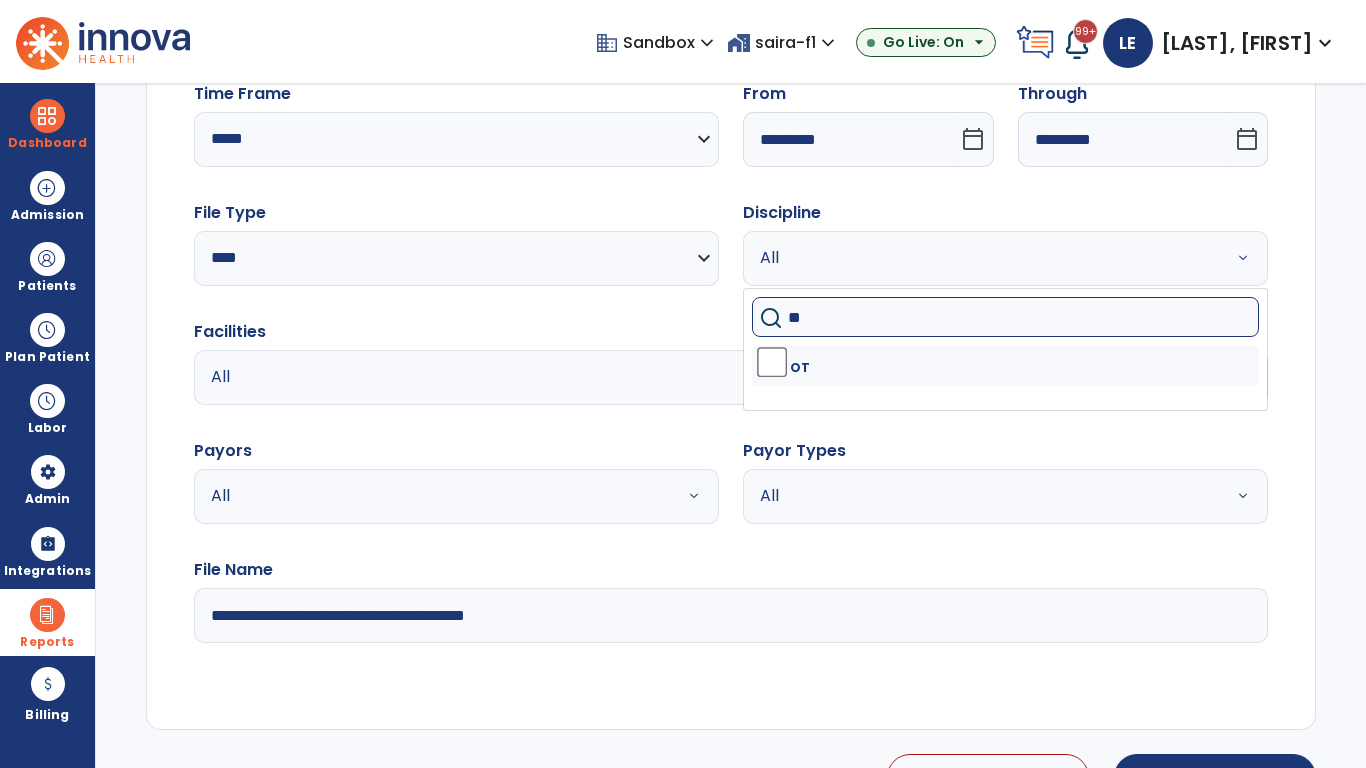 type on "**" 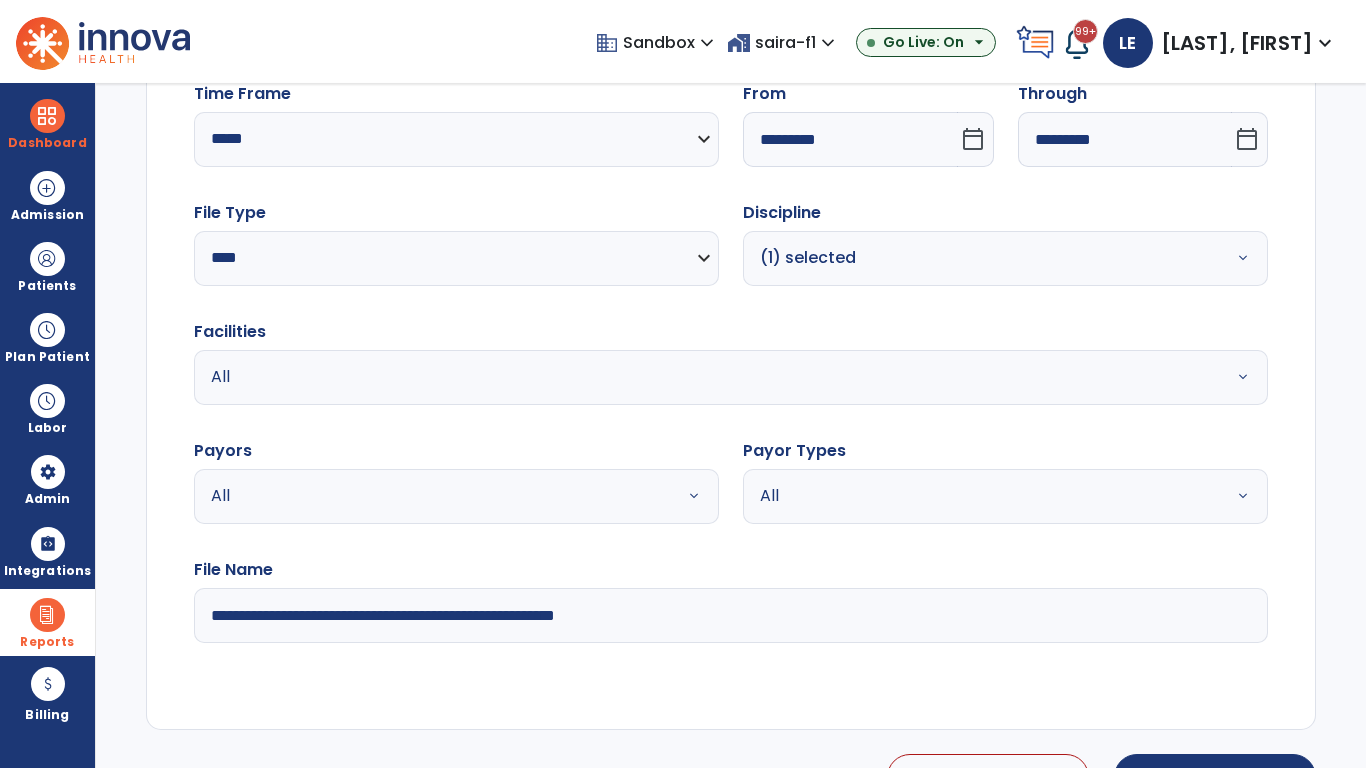 type on "**********" 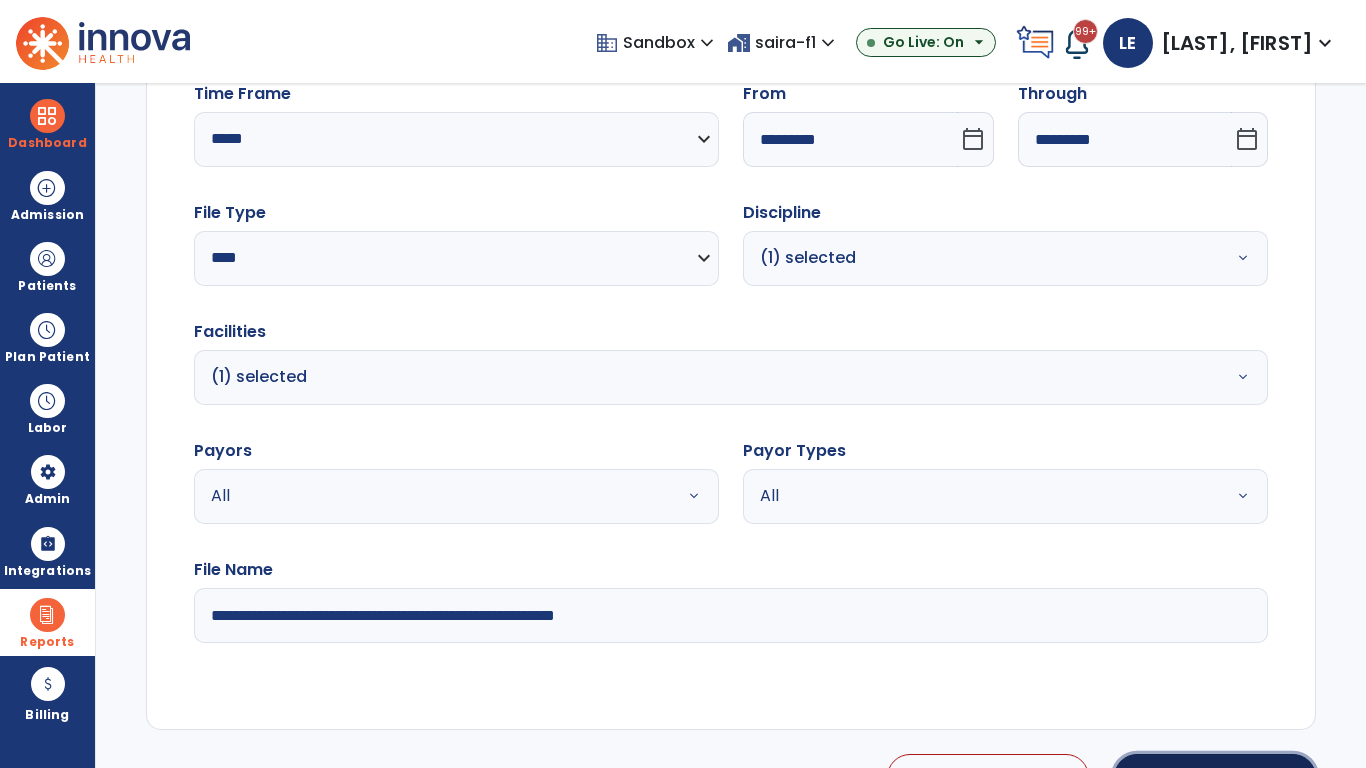 click on "Generate Report" 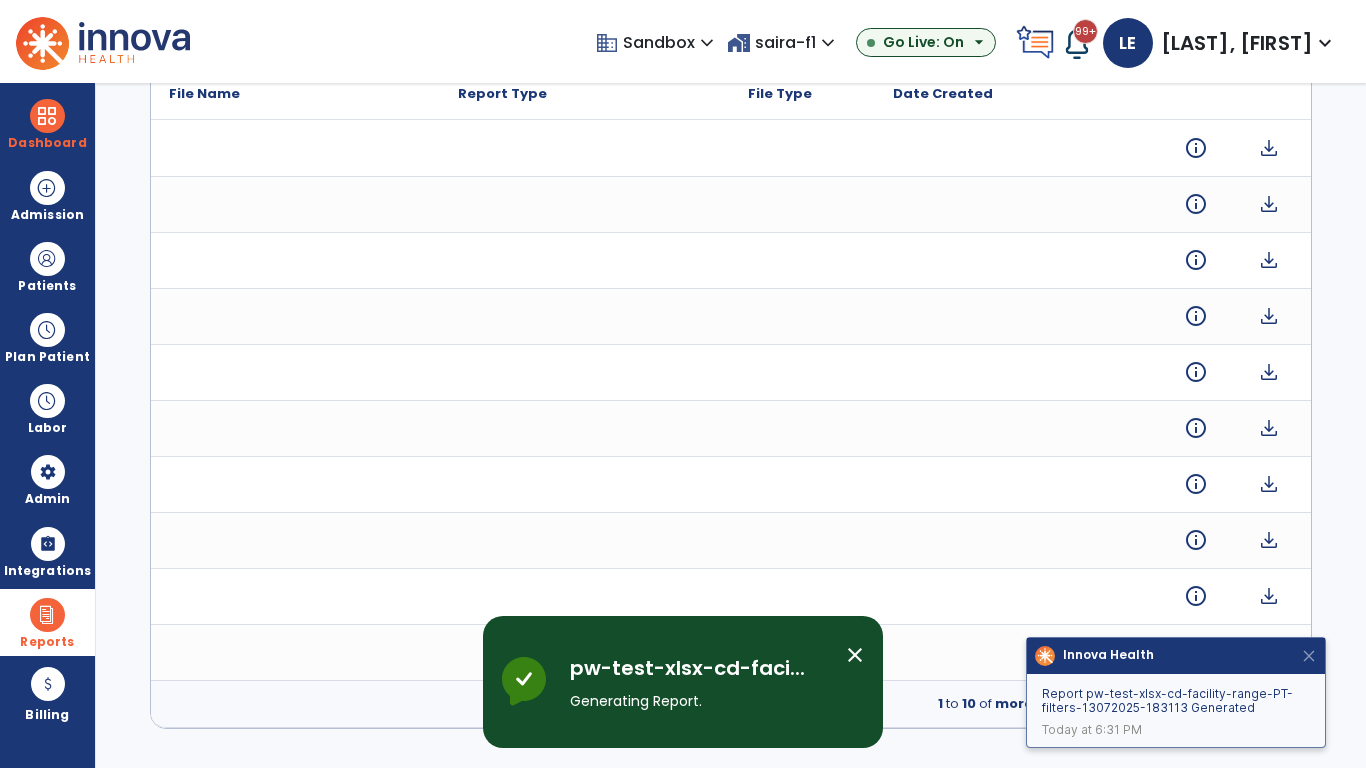scroll, scrollTop: 0, scrollLeft: 0, axis: both 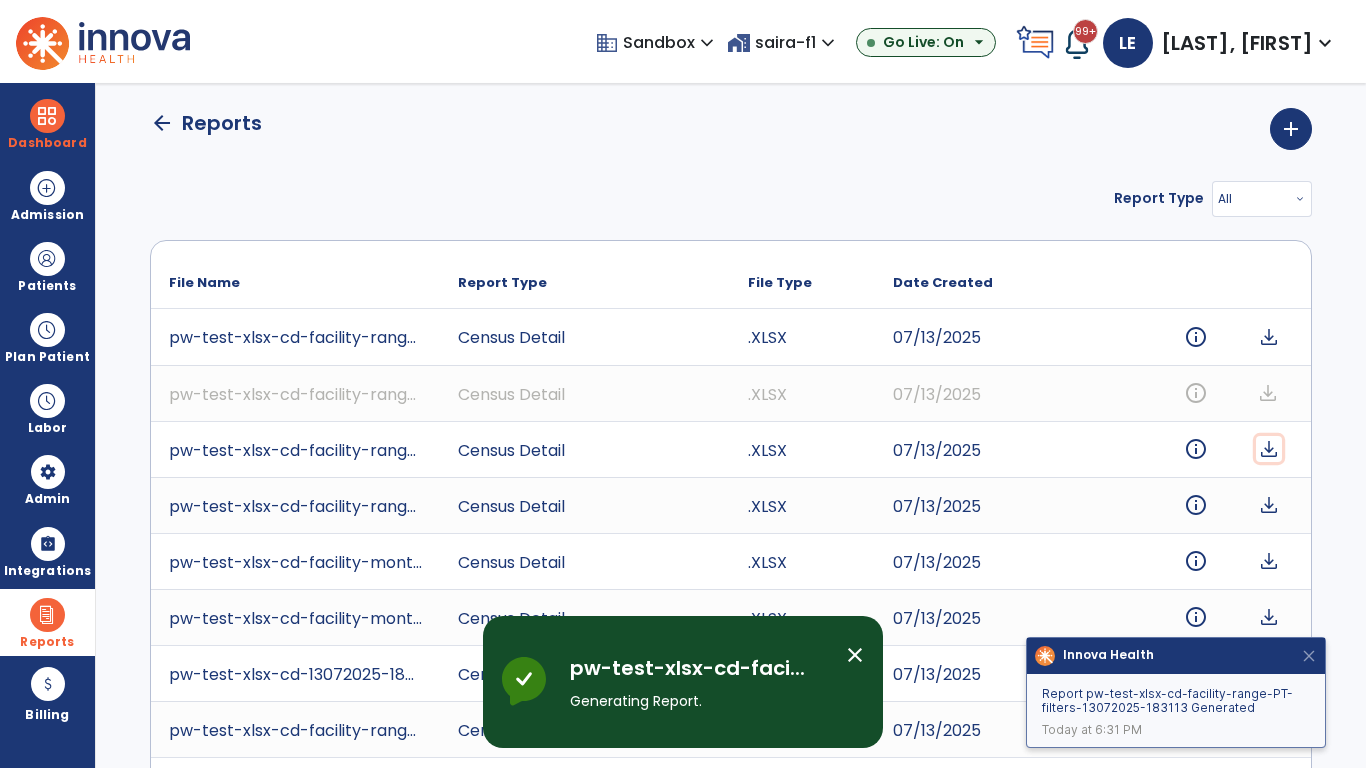 click on "download" 